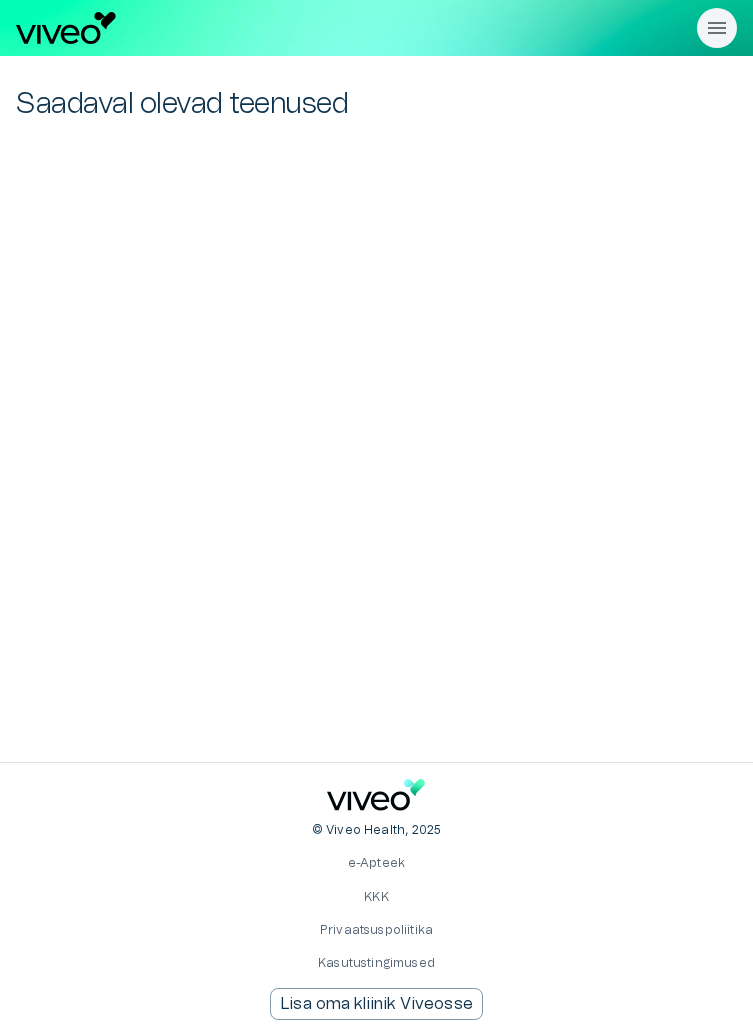 scroll, scrollTop: 0, scrollLeft: 0, axis: both 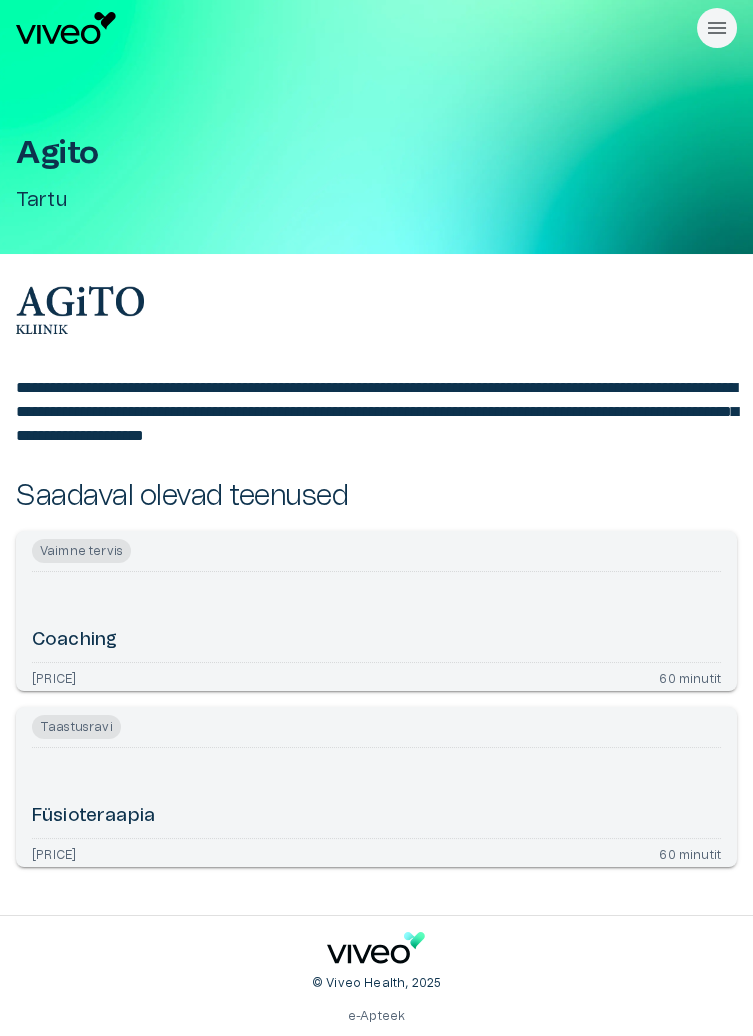 click at bounding box center [66, 28] 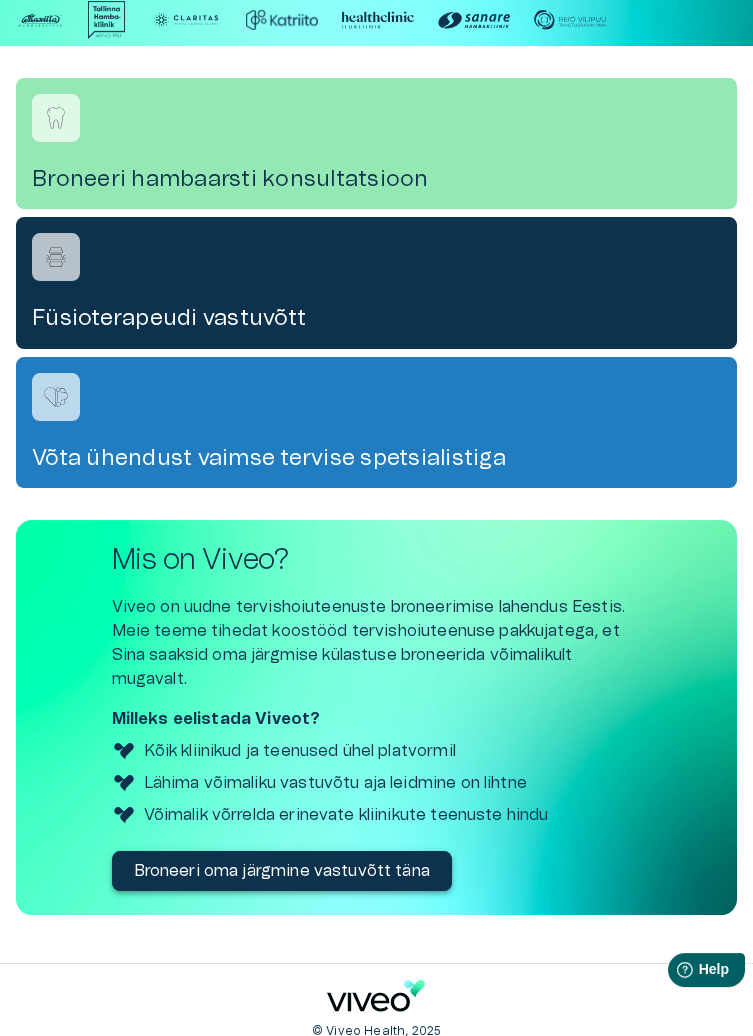 scroll, scrollTop: 684, scrollLeft: 0, axis: vertical 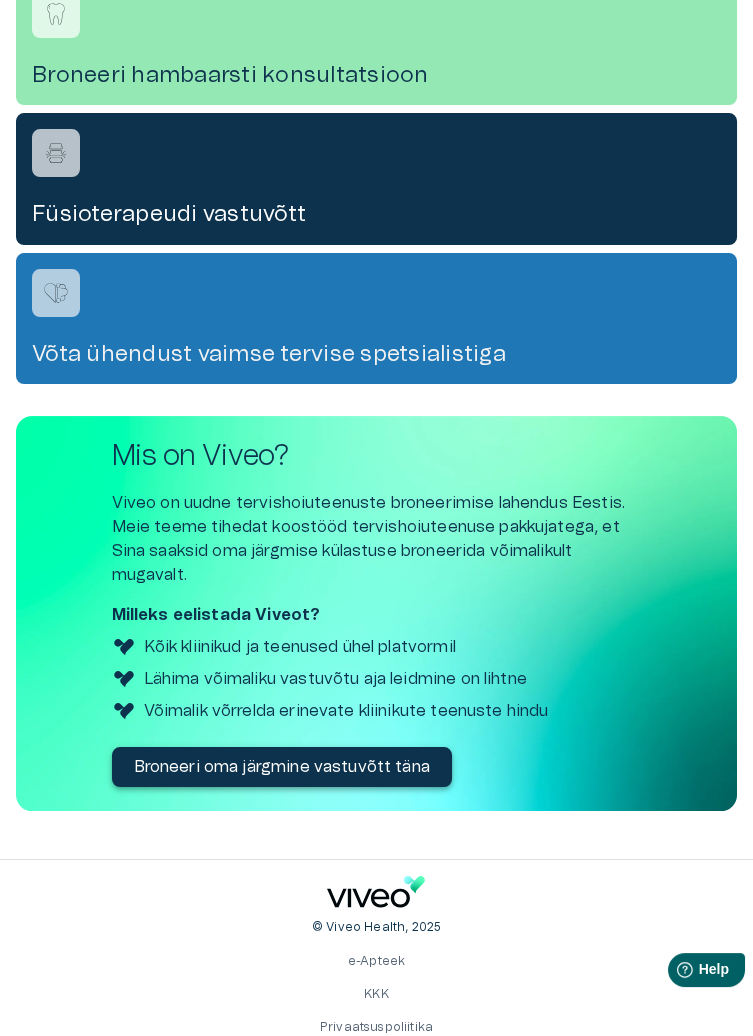 click on "Broneeri hambaarsti konsultatsioon Füsioterapeudi vastuvõtt Võta ühendust vaimse tervise spetsialistiga Mis on Viveo? Viveo on uudne tervishoiuteenuste broneerimise lahendus Eestis. Meie teeme tihedat koostööd tervishoiuteenuse pakkujatega, et Sina saaksid oma järgmise külastuse broneerida võimalikult mugavalt. Milleks eelistada Viveot? Kõik kliinikud ja teenused ühel platvormil Lähima võimaliku vastuvõtu aja leidmine on lihtne Võimalik võrrelda erinevate kliinikute teenuste hindu Broneeri oma järgmine vastuvõtt täna" at bounding box center (376, 400) 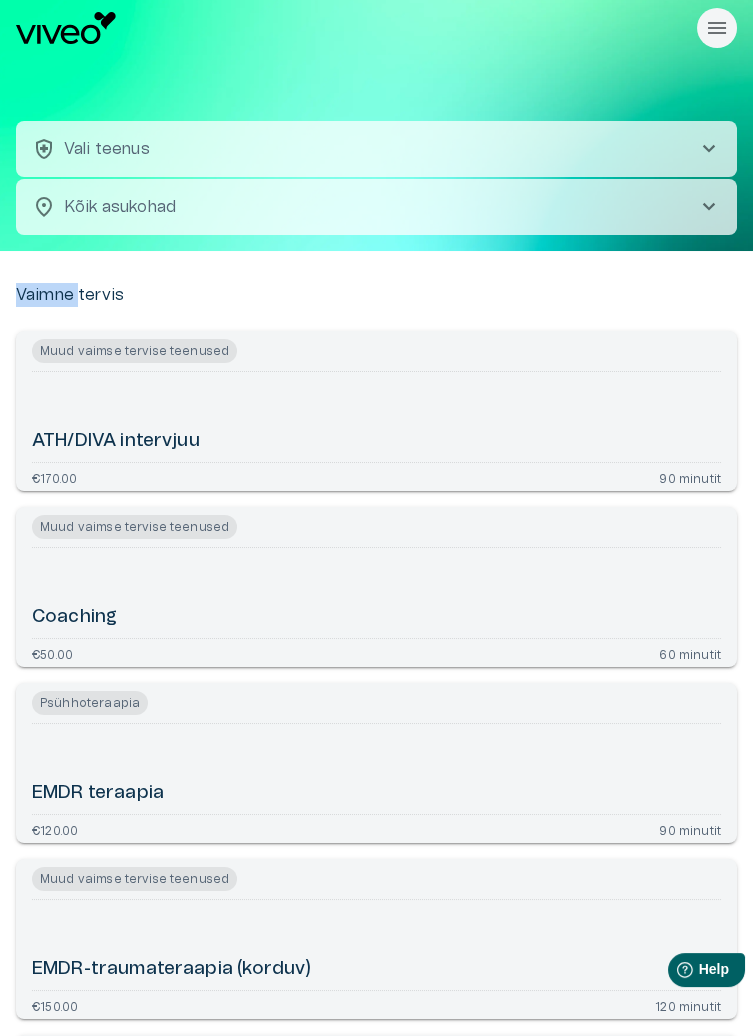 click on "Vaimne tervis Muud vaimse tervise teenused ATH/DIVA intervjuu [PRICE] [DURATION] Muud vaimse tervise teenused Coaching [PRICE] [DURATION] Psühhoteraapia EMDR teraapia [PRICE] [DURATION] Muud vaimse tervise teenused EMDR-traumateraapia (korduv) [PRICE] [DURATION] Muud vaimse tervise teenused Imago paarisuhte teraapia [PRICE] [DURATION] Muud vaimse tervise teenused Isiksuse uuring [PRICE] - [PRICE] [DURATION] Psühholoogia Kliinilise psühholoogi esmane vastuvõtt [PRICE] [DURATION] Psühholoogia Kliinilise psühholoogi korduv vastuvõtt [PRICE] [DURATION] Psühholoogia Kliinilise psühholoogi vastuvõtt [PRICE] - [PRICE] [DURATION] Psühholoogia Kliinilise psühholoogi või psühhoterapeudi vastuvõtt [PRICE] [DURATION] Psühholoogia Kliinilise psühholoogi-psühhoterapeudi vastuvõtt [PRICE] [DURATION] Kogemusnõustamine Kogemusnõustamine [PRICE] - [PRICE] [DURATION] Psühhoteraapia Kognitiivne paariteraapia [PRICE] [DURATION] Vaimse tervise testid [PRICE] [PRICE]" at bounding box center [376, 5147] 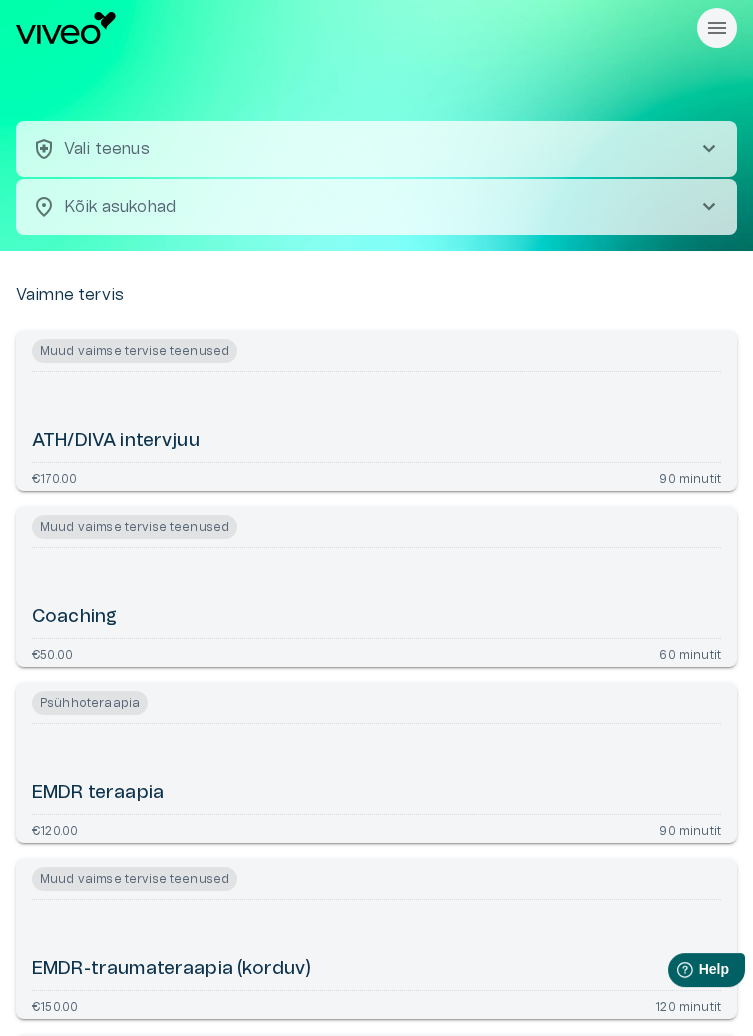 click on "location_on Kõik asukohad chevron_right ​" at bounding box center [376, 153] 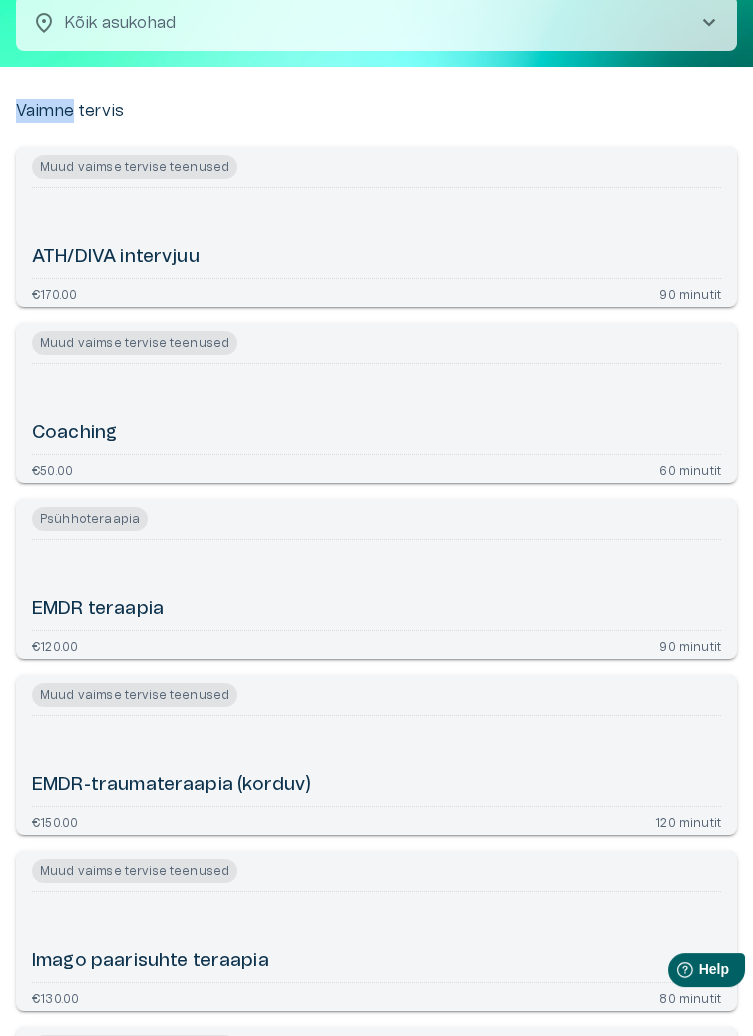 scroll, scrollTop: 188, scrollLeft: 0, axis: vertical 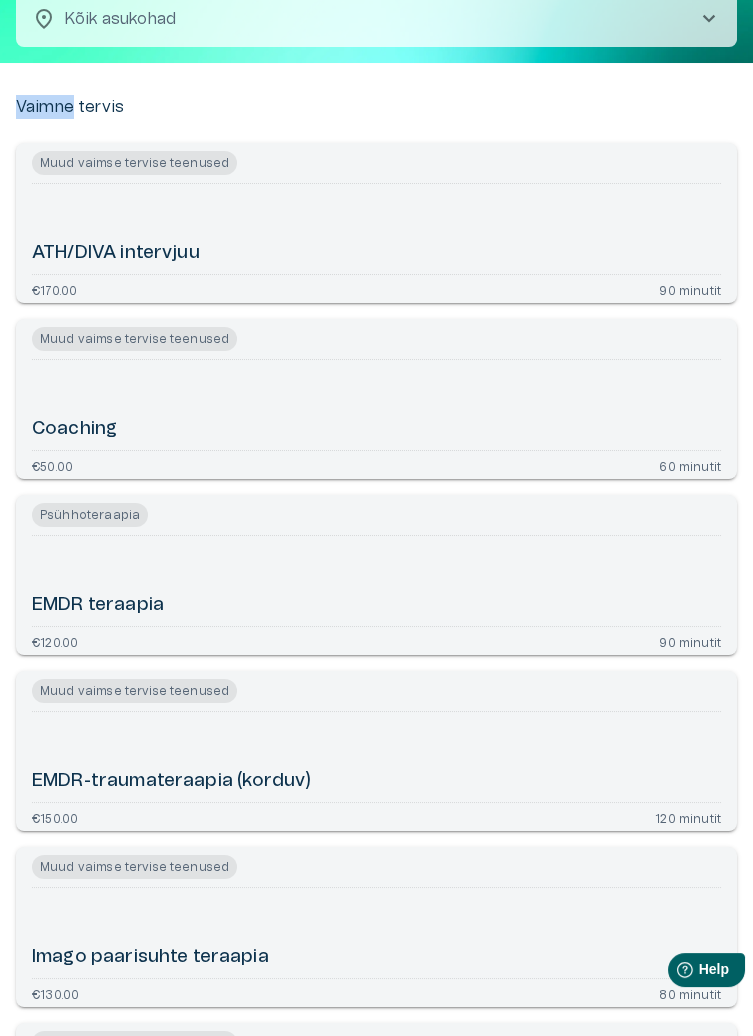 click on "Muud vaimse tervise teenused ATH/DIVA intervjuu [PRICE] [DURATION]" at bounding box center [376, 223] 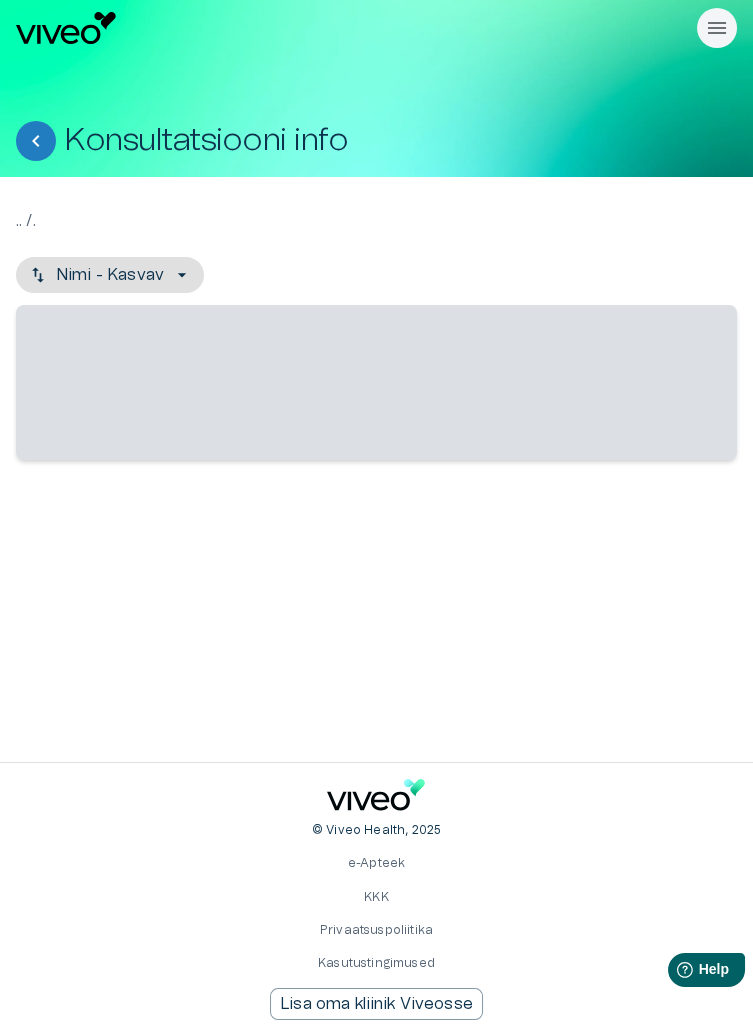 scroll, scrollTop: 0, scrollLeft: 0, axis: both 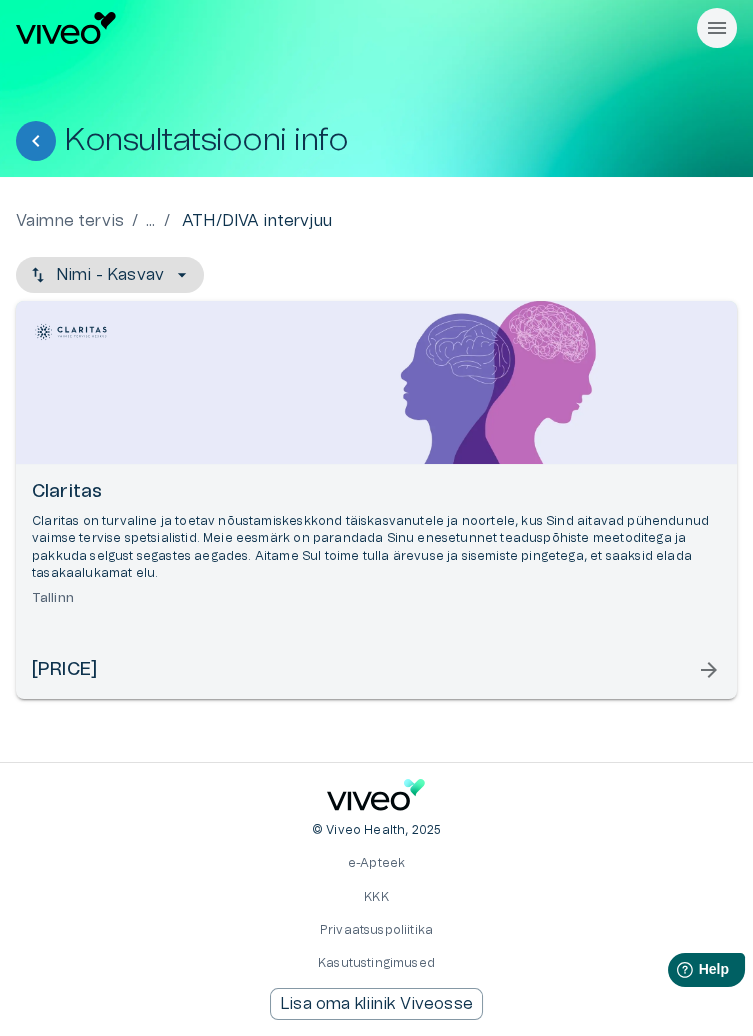 click at bounding box center (376, 382) 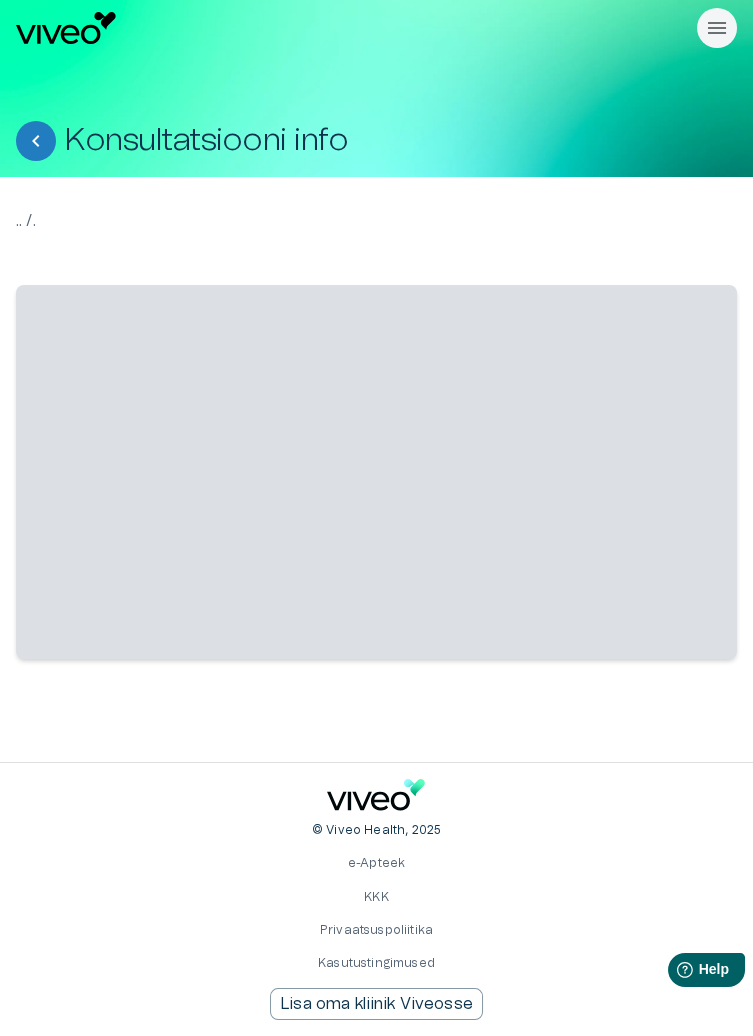 click on ".. /  . ‌" at bounding box center (376, 458) 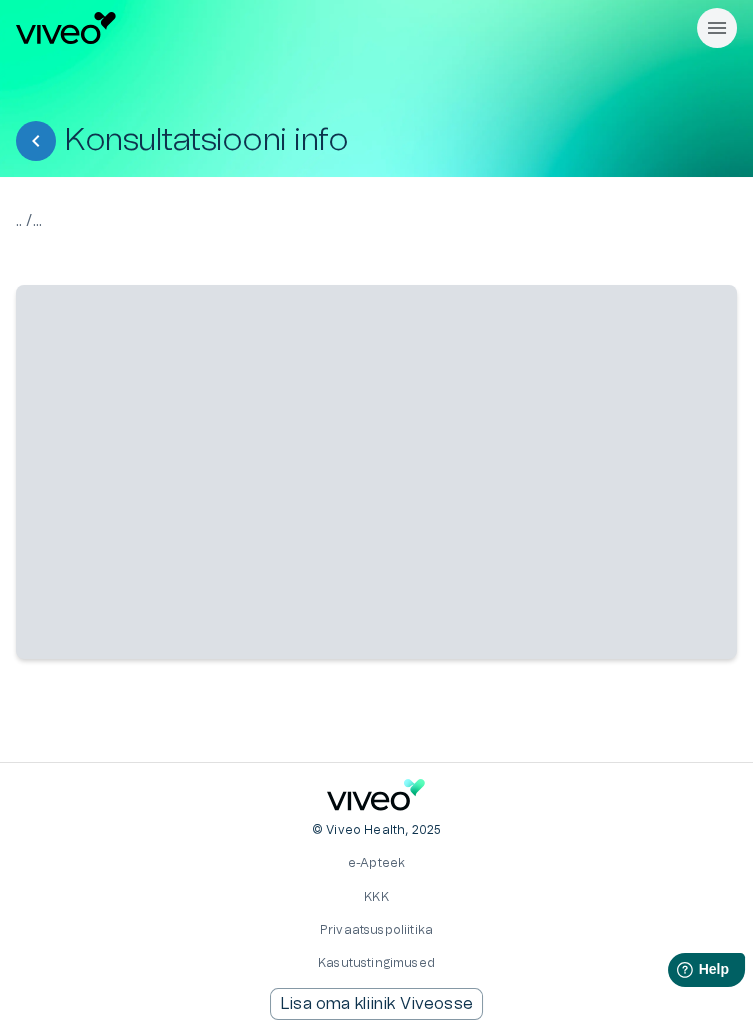 click on ".. /  ... ‌" at bounding box center [376, 458] 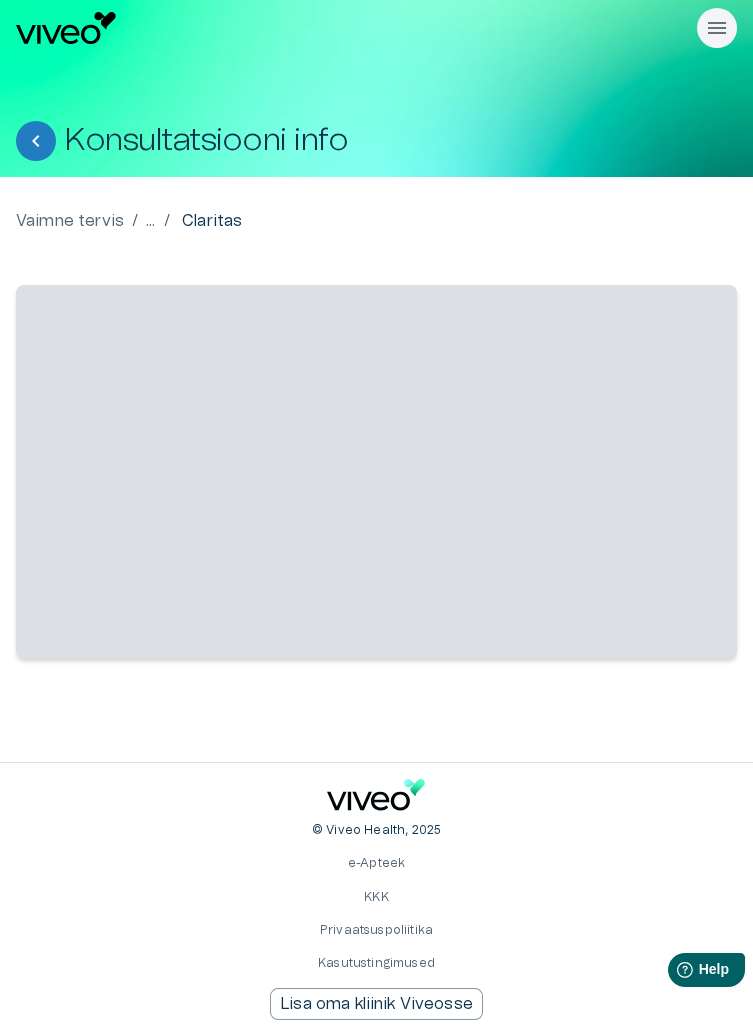 click on "Vaimne tervis / ... / Claritas ​" at bounding box center (376, 458) 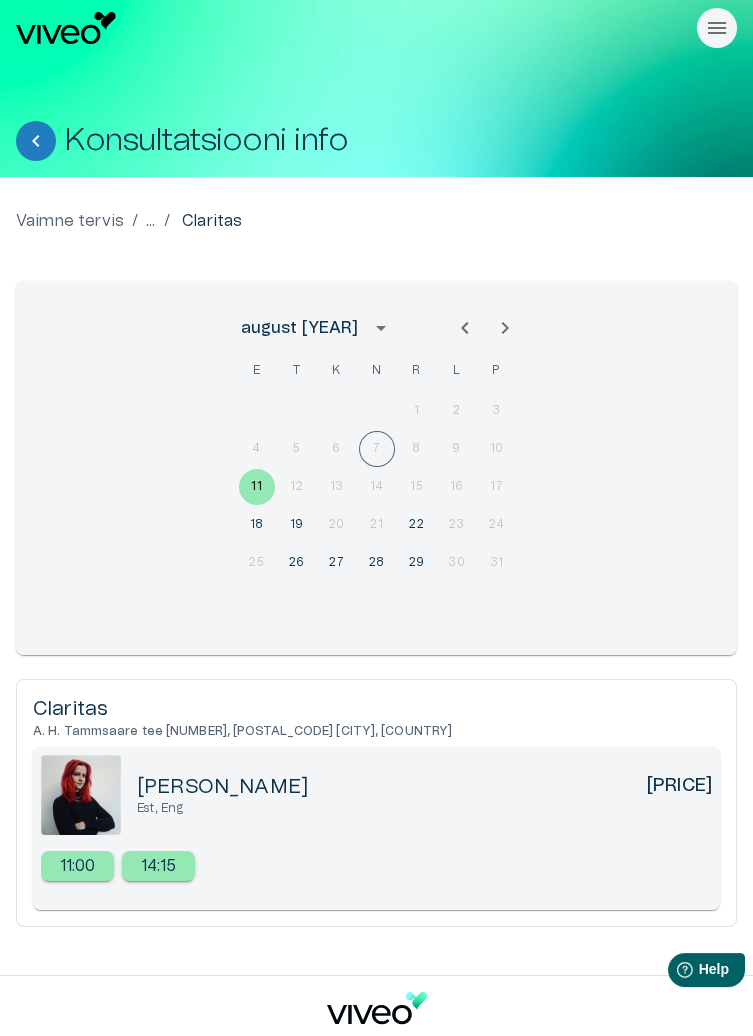 click on "Vaimne tervis / ... / Claritas august [YEAR] E T K N R L P 1 2 3 4 5 6 7 8 9 10 11 12 13 14 15 16 17 18 19 20 21 22 23 24 25 26 27 28 29 30 31 Claritas A. H. Tammsaare tee [NUMBER], [POSTAL_CODE] [CITY], [COUNTRY] [PERSON_NAME] [PRICE] Est, Eng 11:00 14:15" at bounding box center [376, 576] 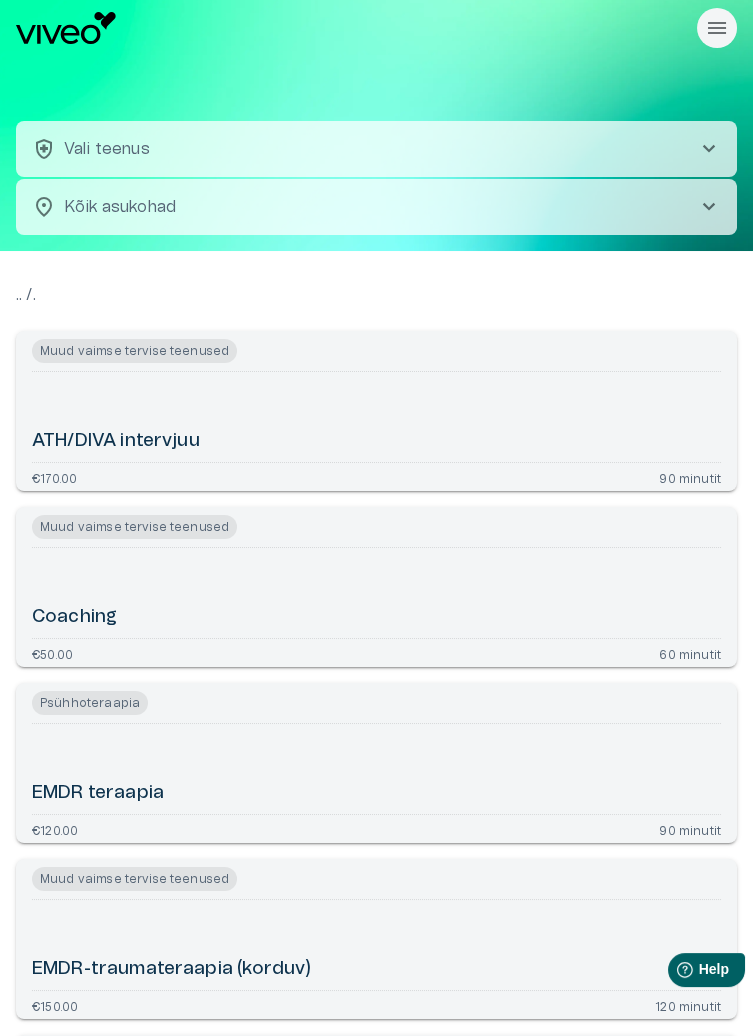 click on "location_on Kõik asukohad chevron_right ​" at bounding box center [376, 153] 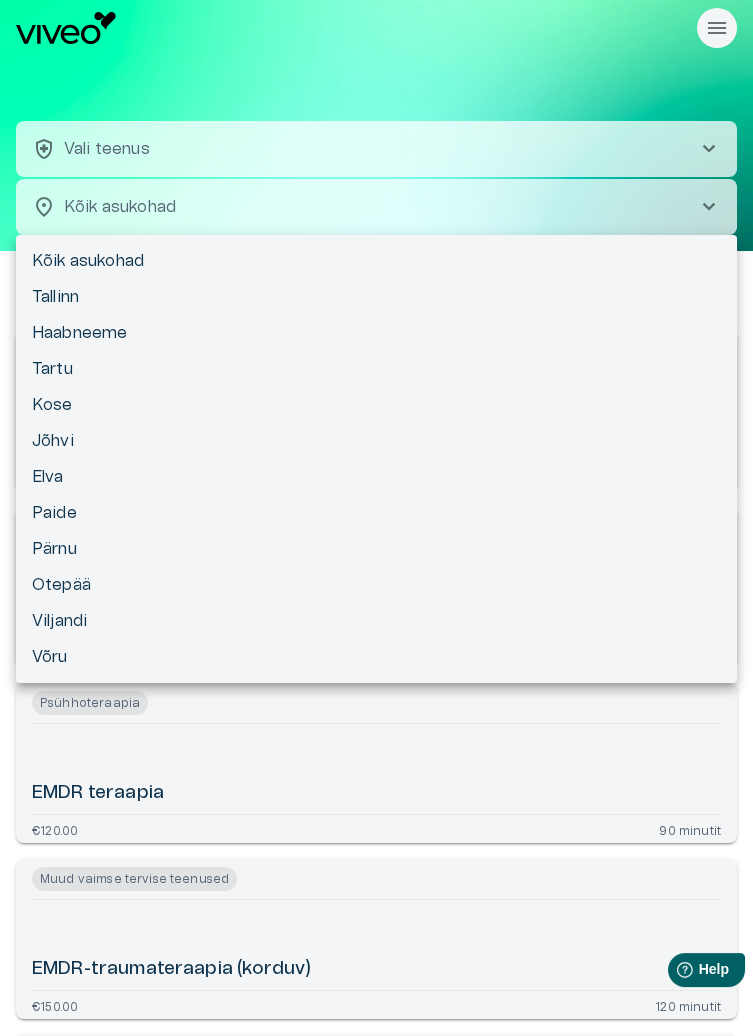 click at bounding box center [376, 518] 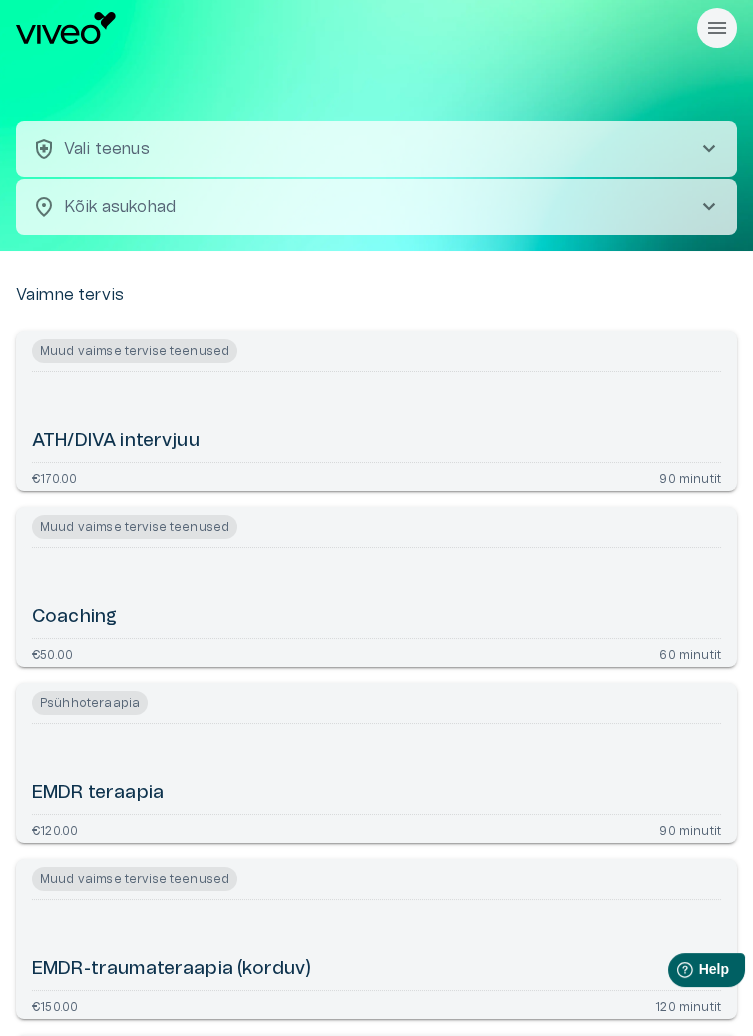 click on "location_on Kõik asukohad chevron_right ​" at bounding box center [376, 207] 